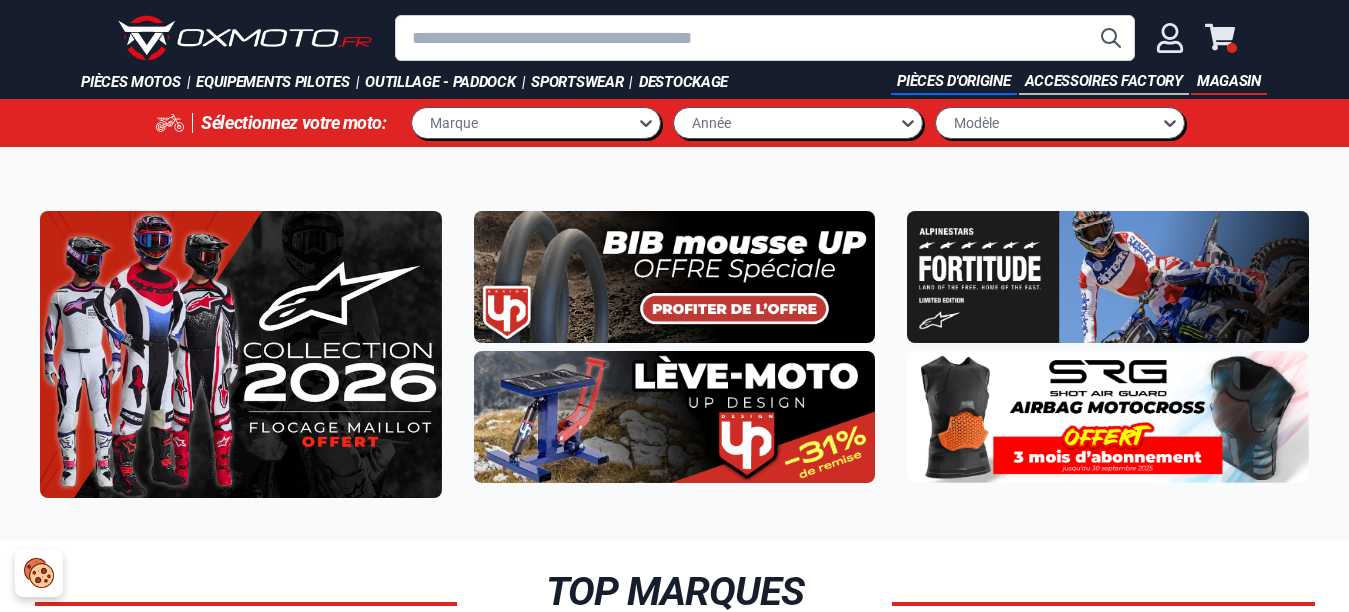 scroll, scrollTop: 0, scrollLeft: 0, axis: both 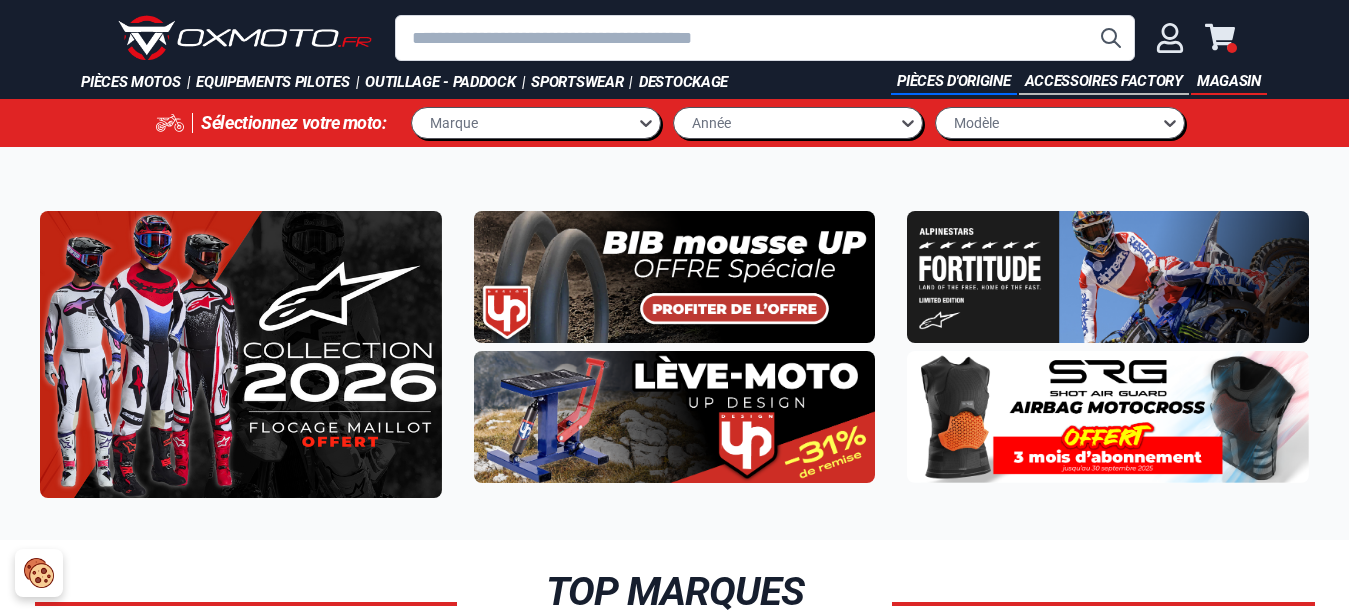 click at bounding box center (765, 38) 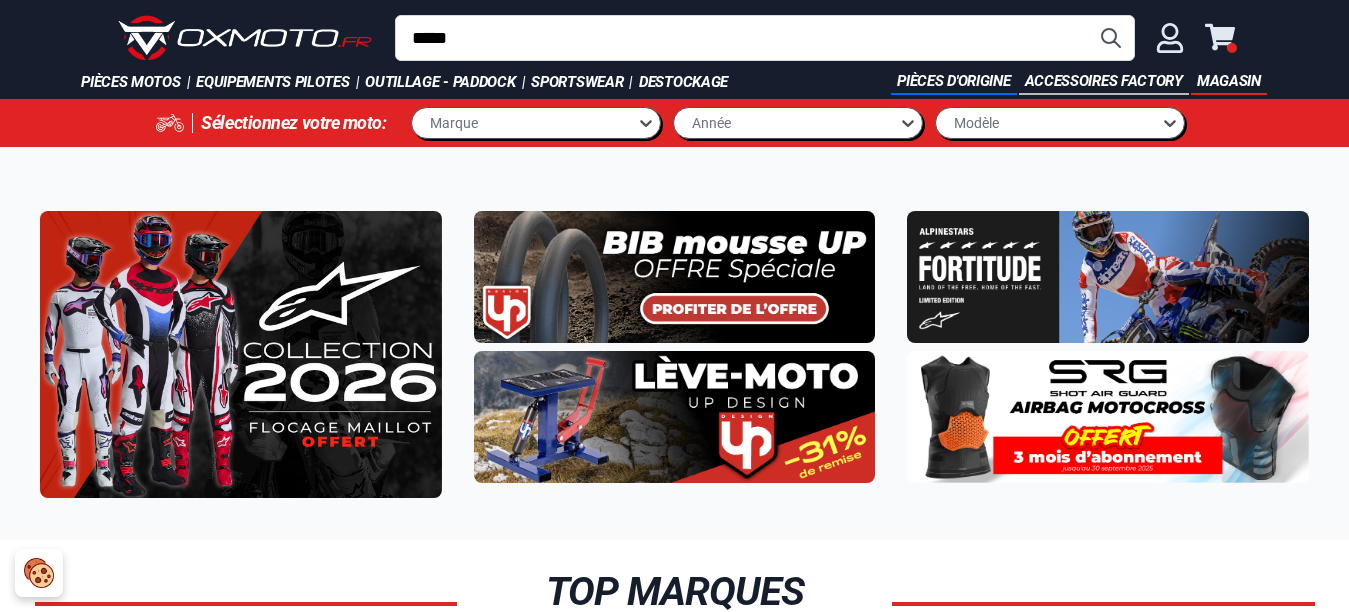 type on "*****" 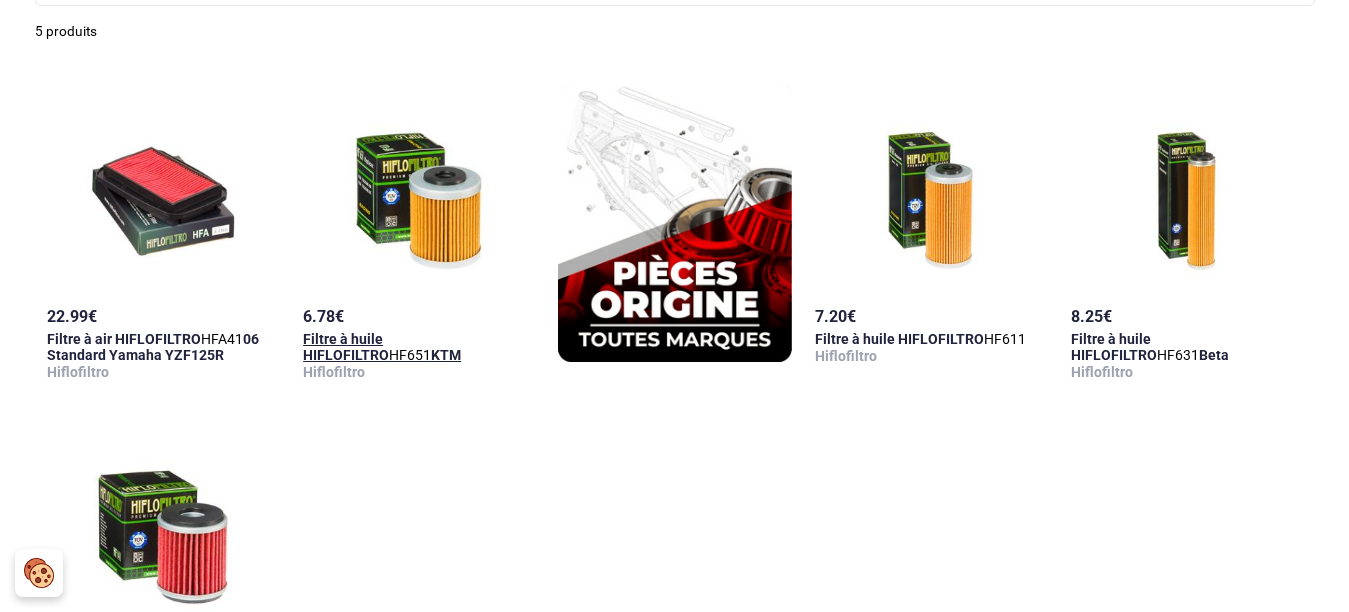 scroll, scrollTop: 0, scrollLeft: 0, axis: both 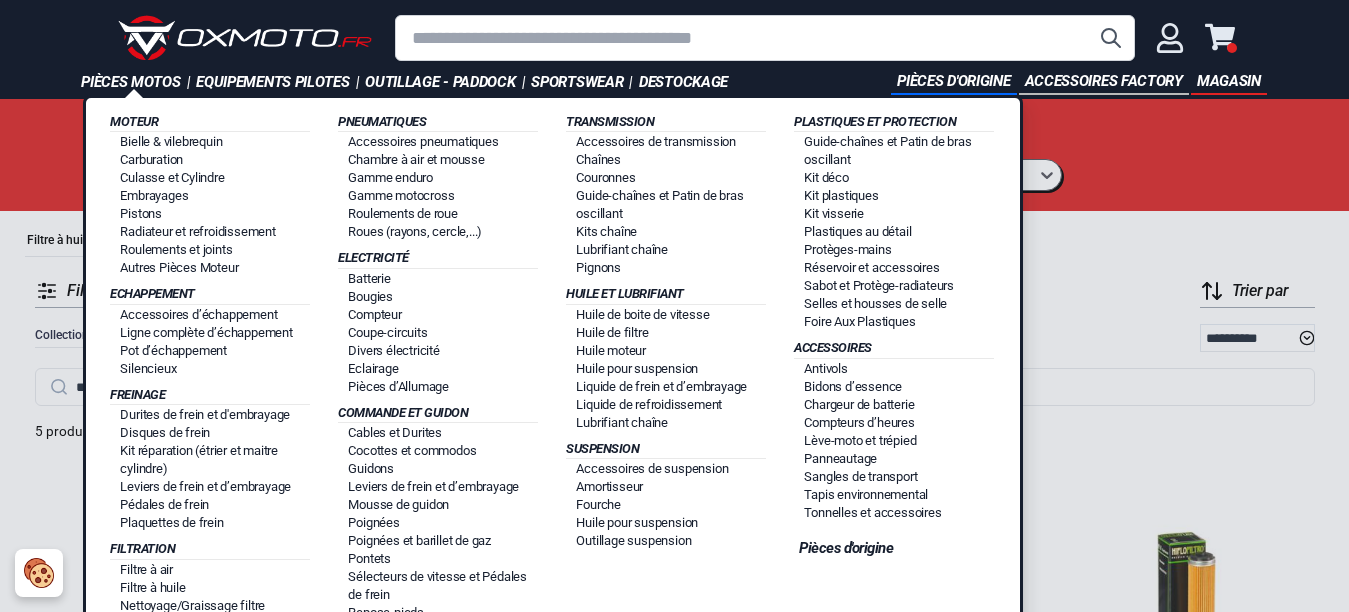 click on "Pièces motos
|" at bounding box center (138, 82) 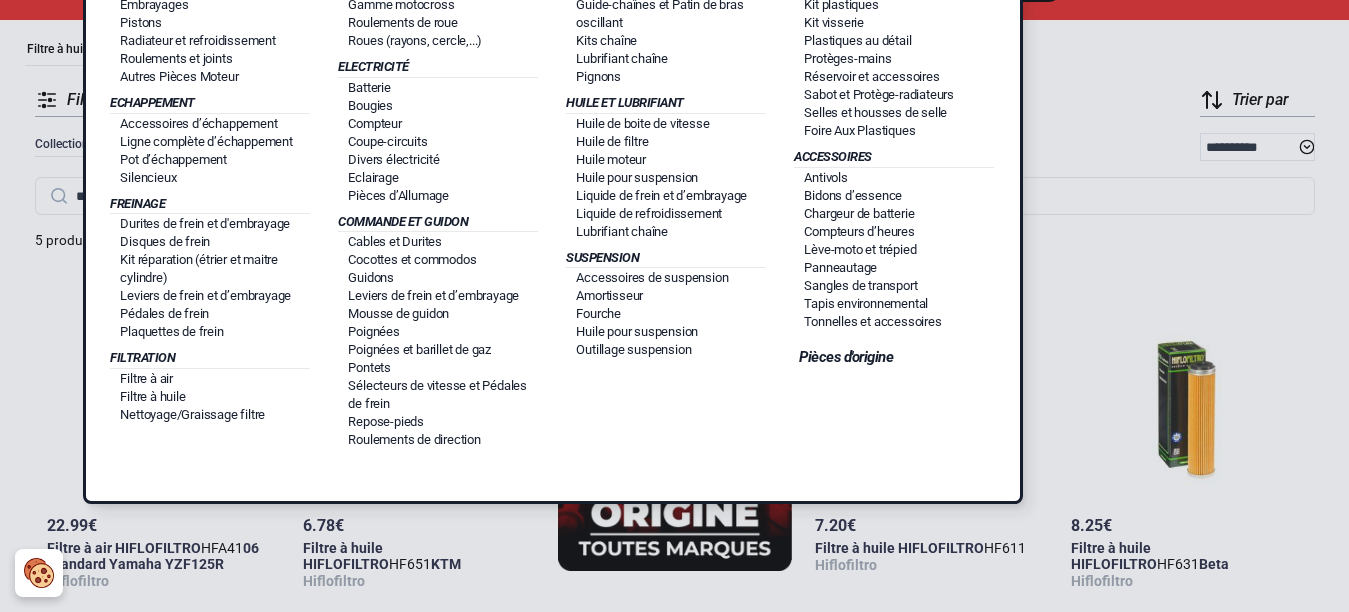 scroll, scrollTop: 400, scrollLeft: 0, axis: vertical 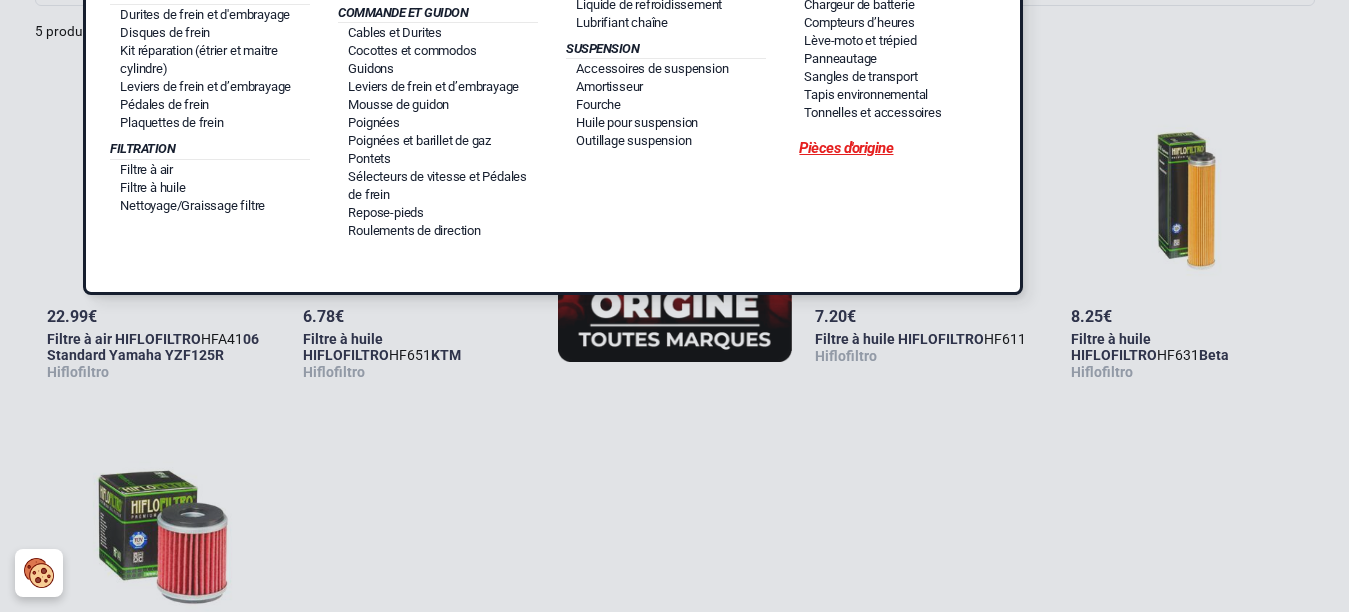 click on "Pièces d'origine" at bounding box center (894, 148) 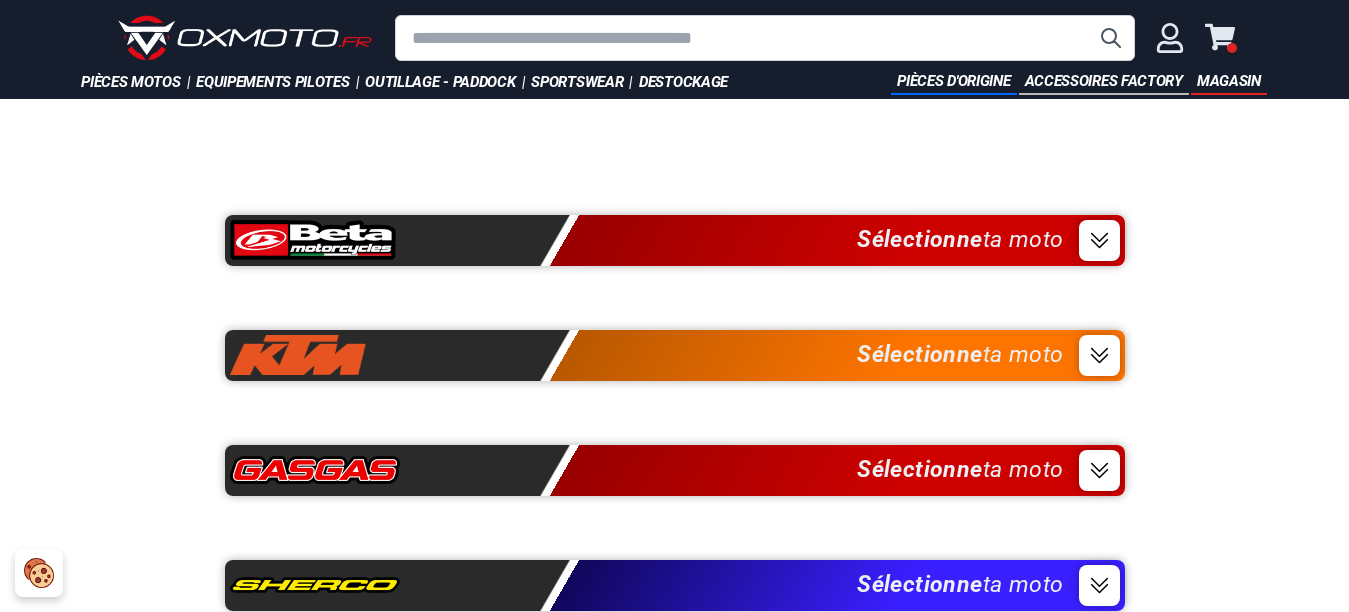 click 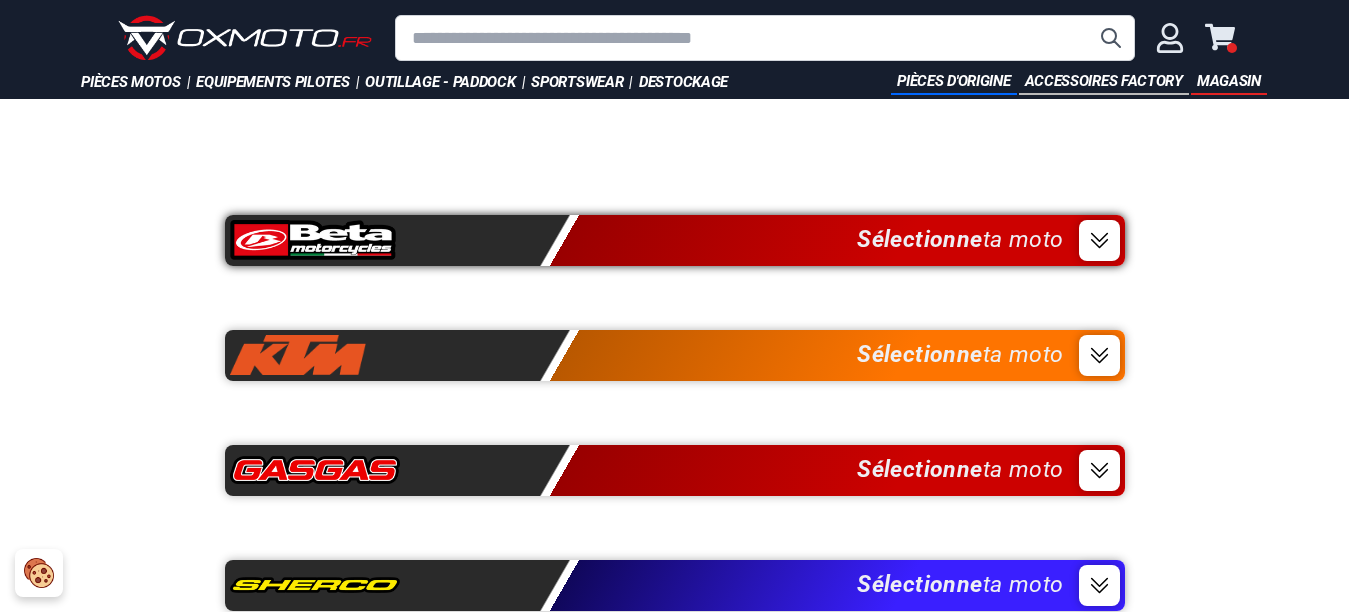 scroll, scrollTop: 0, scrollLeft: 0, axis: both 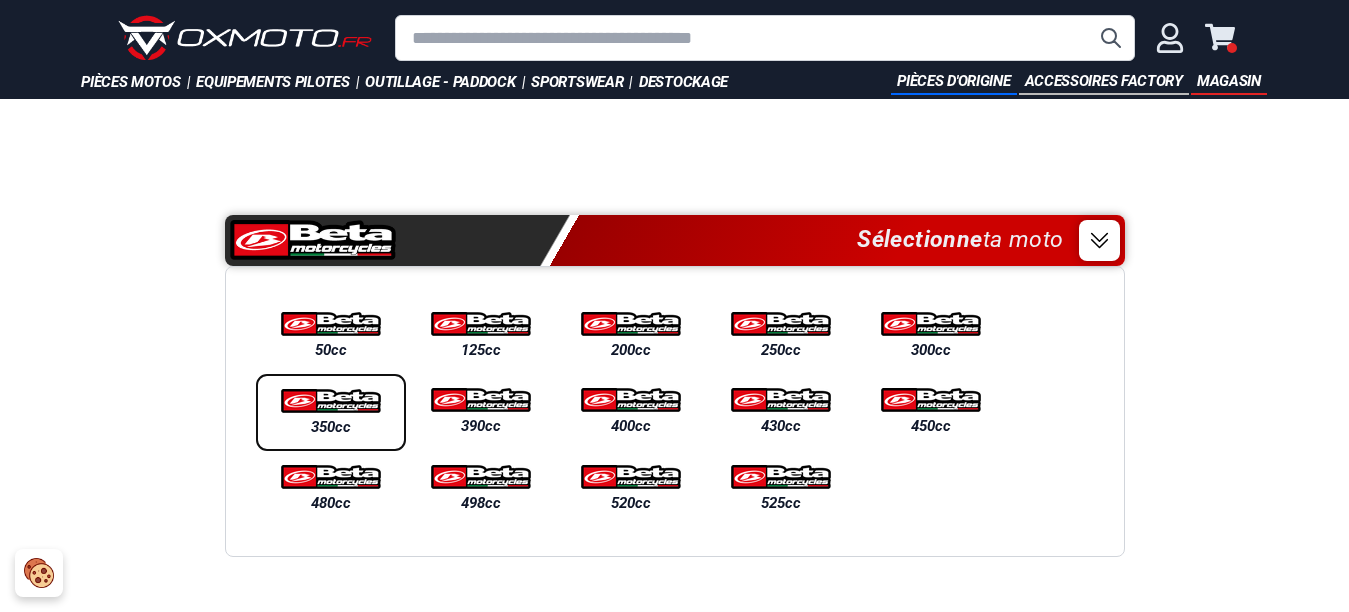 click on "350cc" at bounding box center [331, 427] 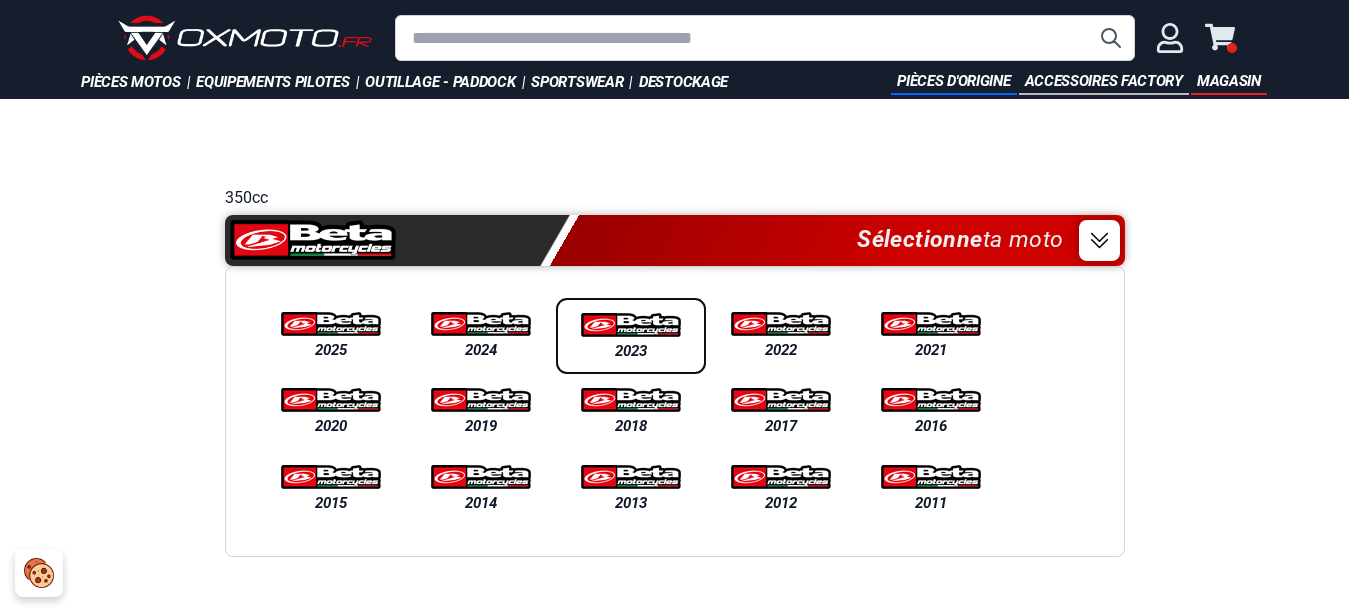 click at bounding box center [631, 325] 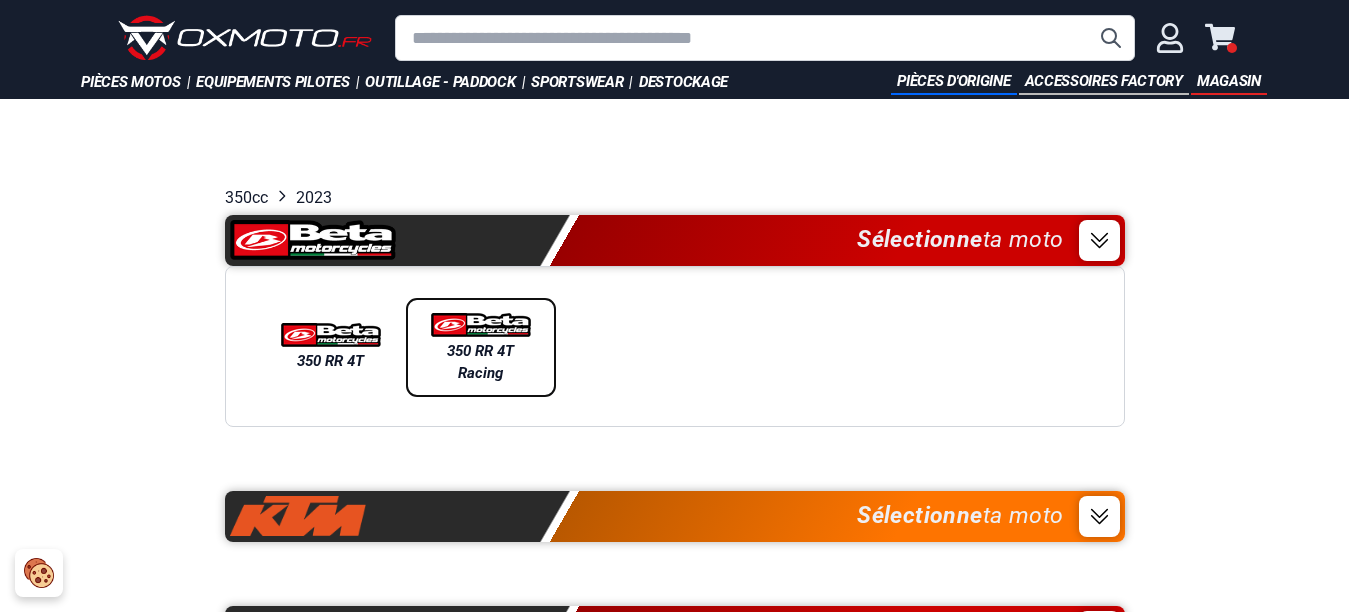 click on "350 RR 4T Racing" at bounding box center [481, 362] 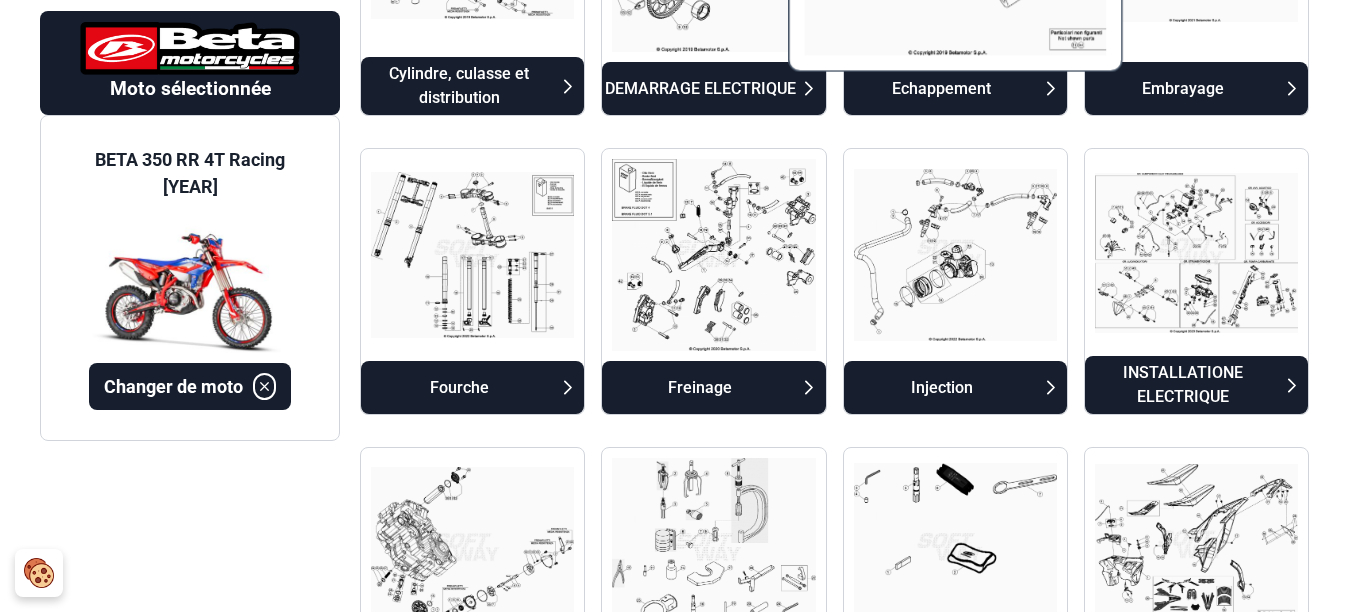 scroll, scrollTop: 1400, scrollLeft: 0, axis: vertical 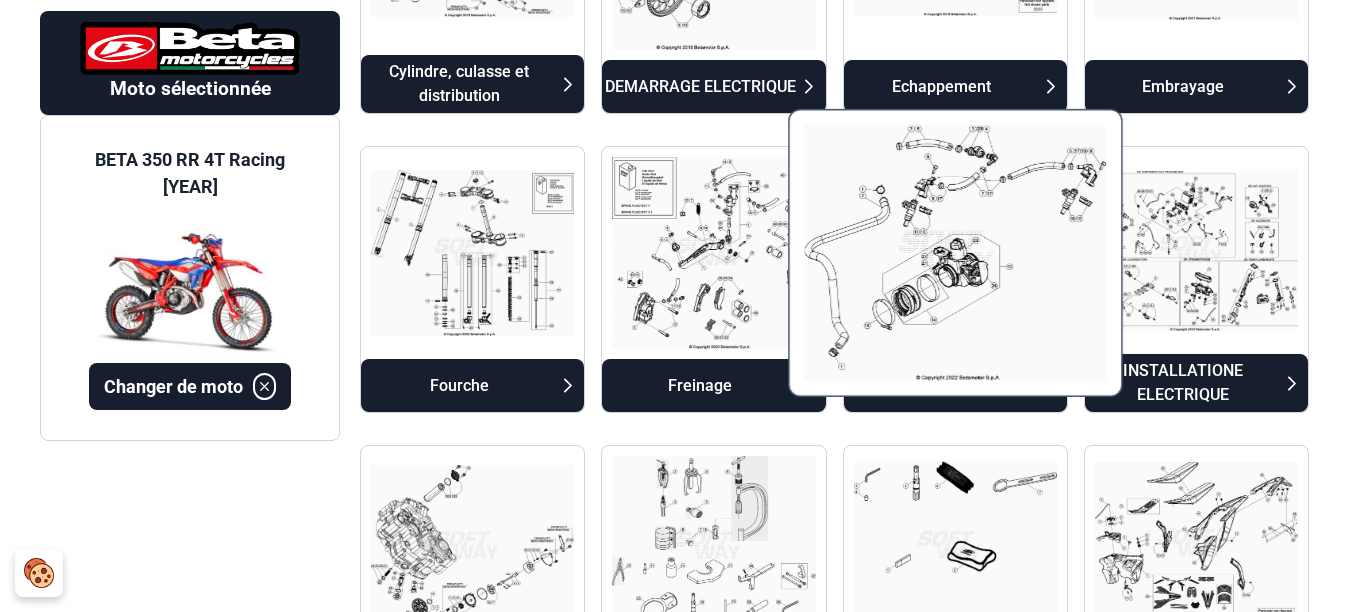 click at bounding box center [955, 253] 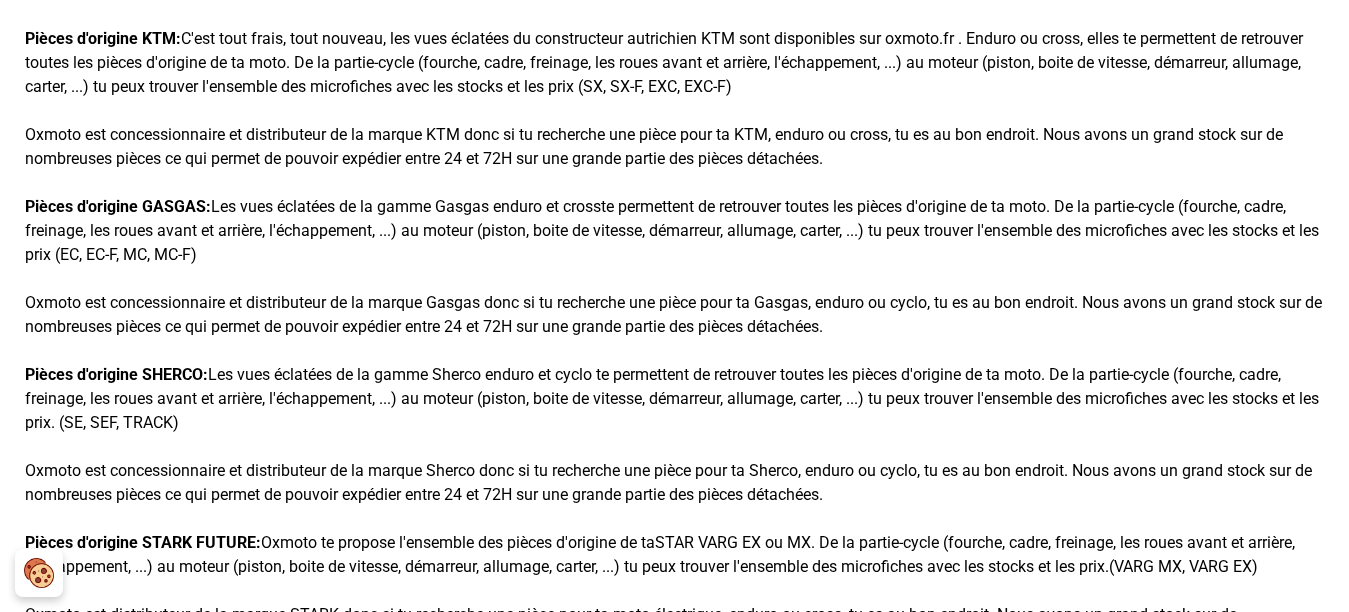 scroll, scrollTop: 165, scrollLeft: 0, axis: vertical 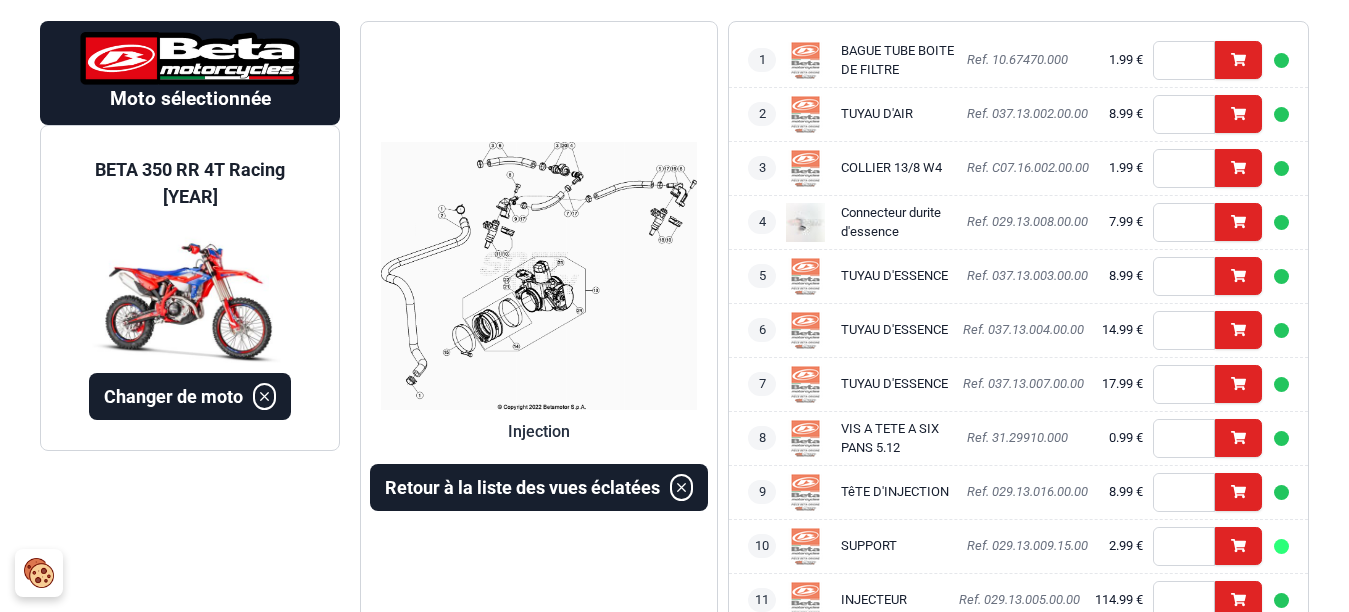 type on "*" 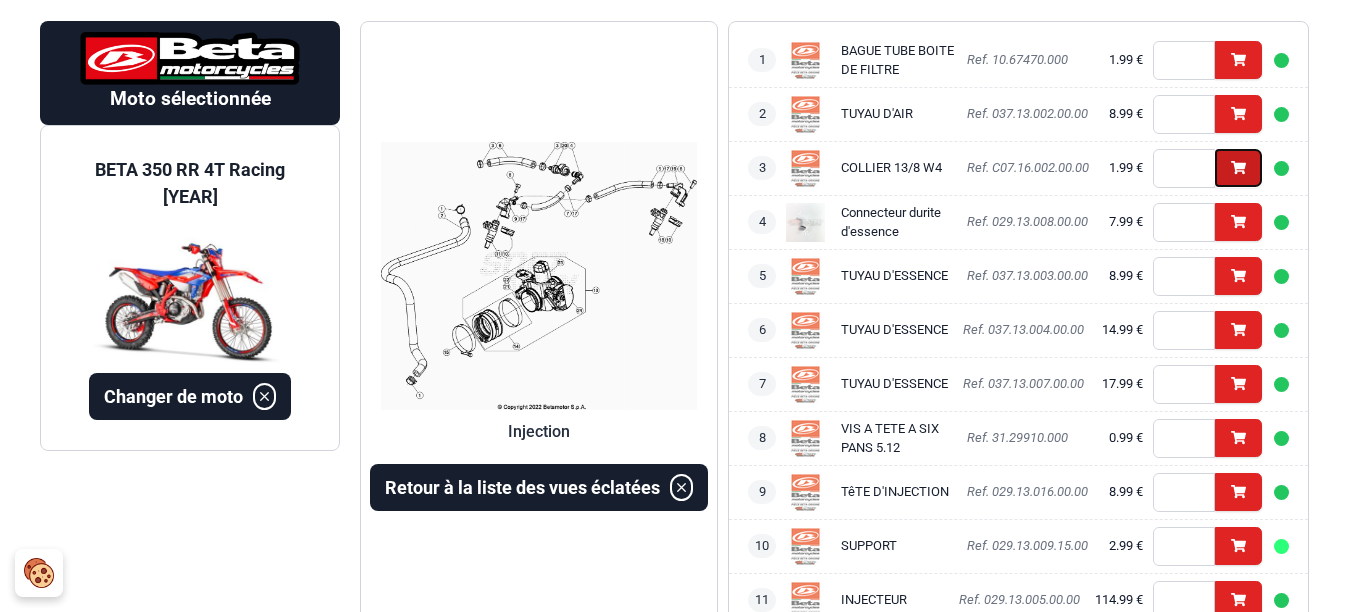 click 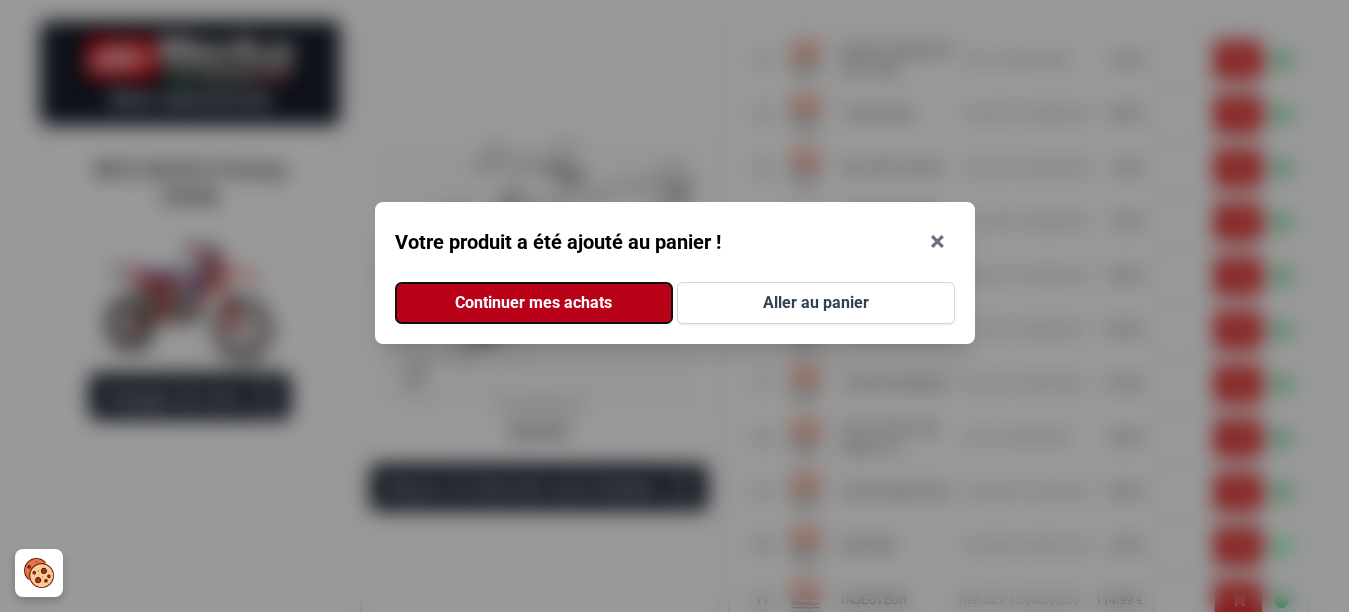 click on "Continuer mes achats" at bounding box center (534, 303) 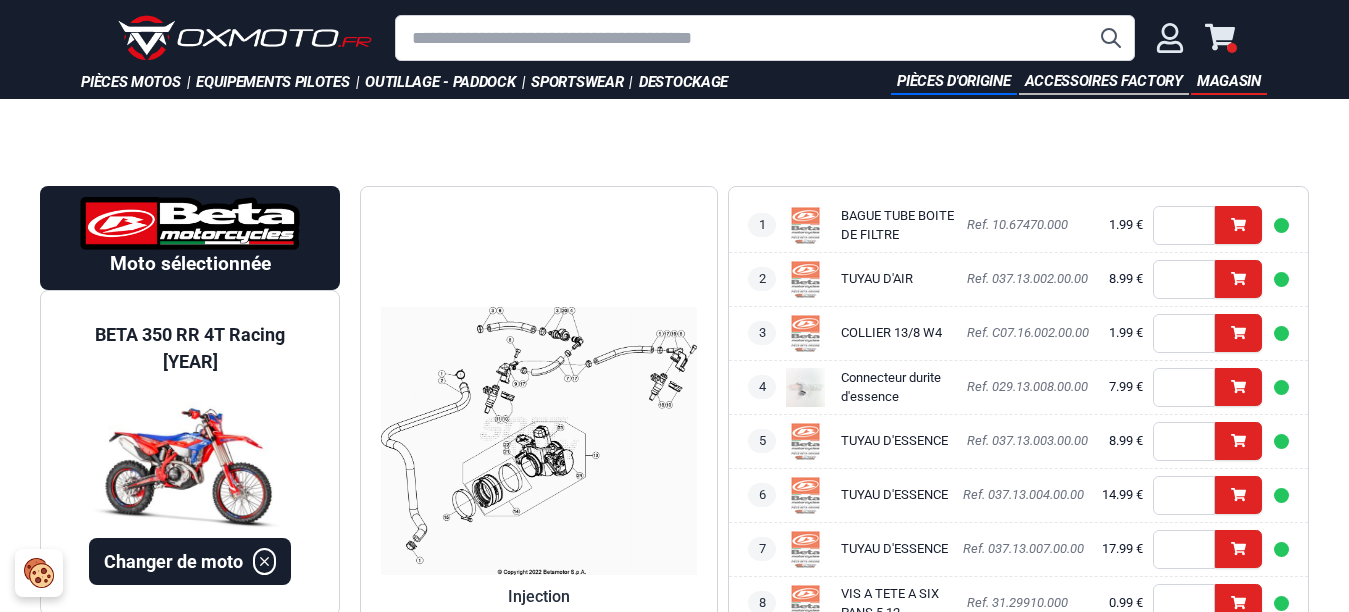 scroll, scrollTop: 100, scrollLeft: 0, axis: vertical 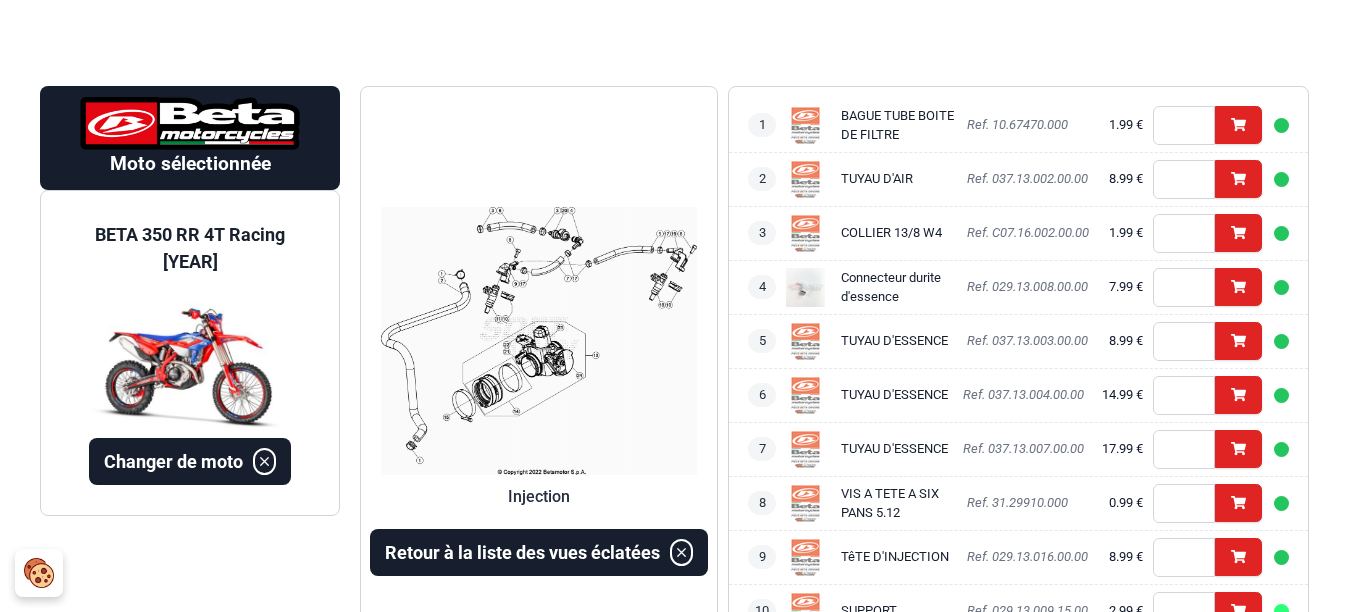 click at bounding box center (539, 341) 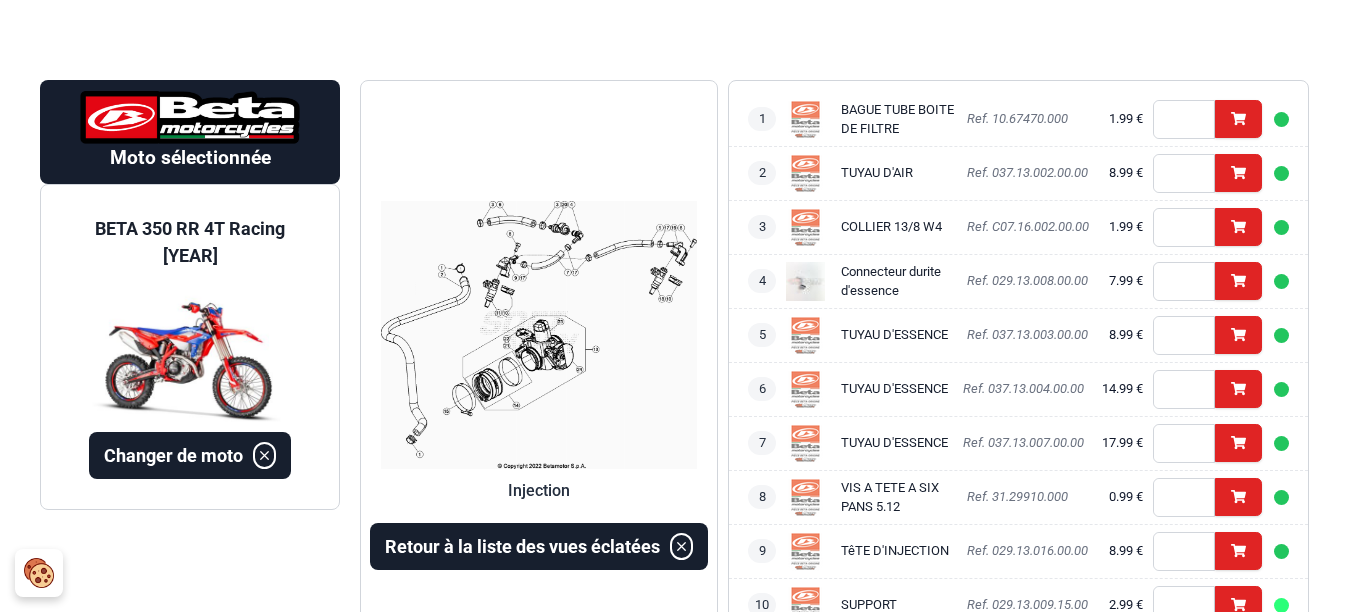 scroll, scrollTop: 0, scrollLeft: 0, axis: both 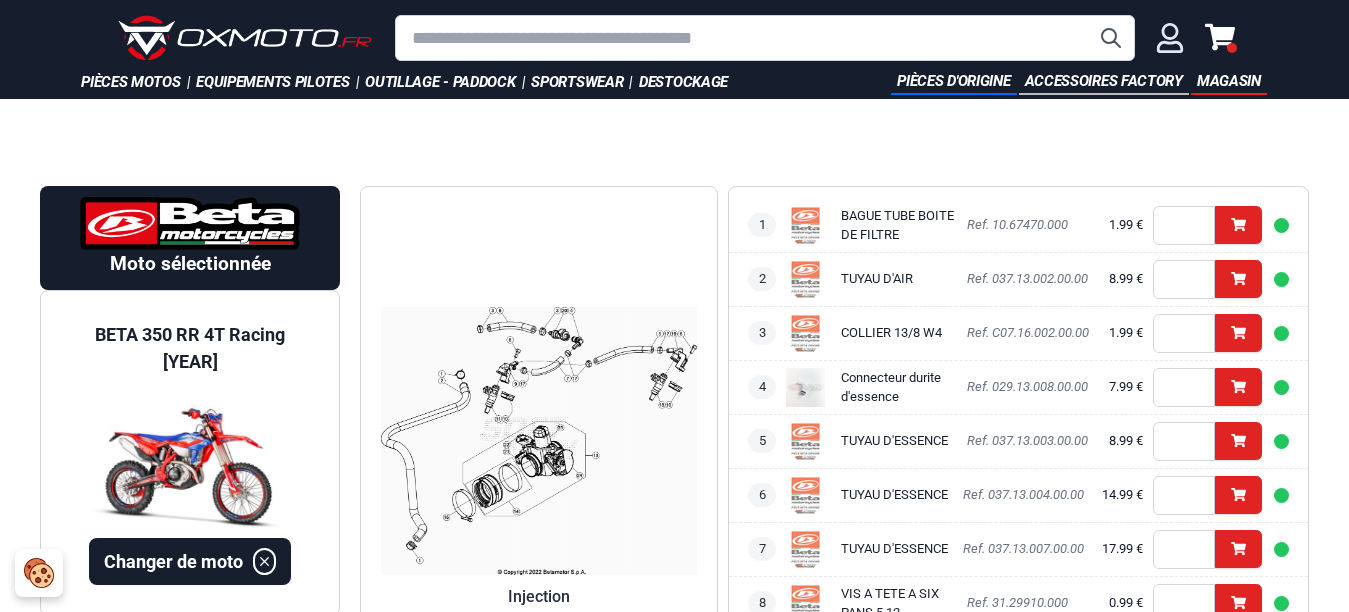 click 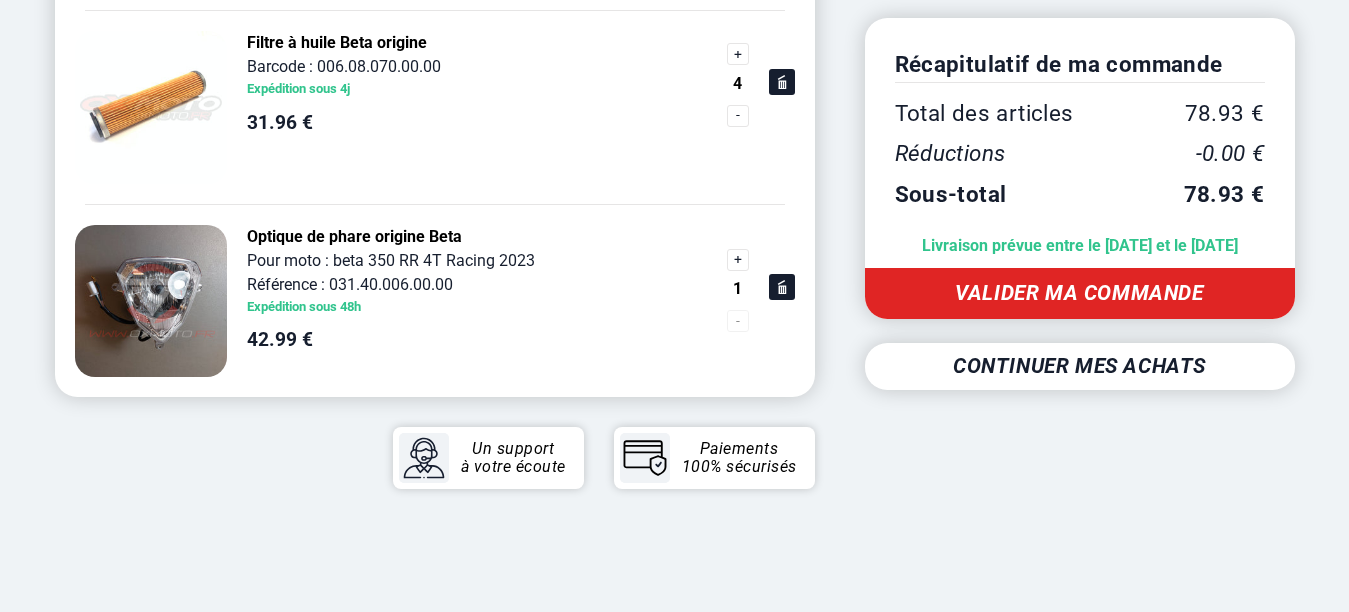 scroll, scrollTop: 400, scrollLeft: 0, axis: vertical 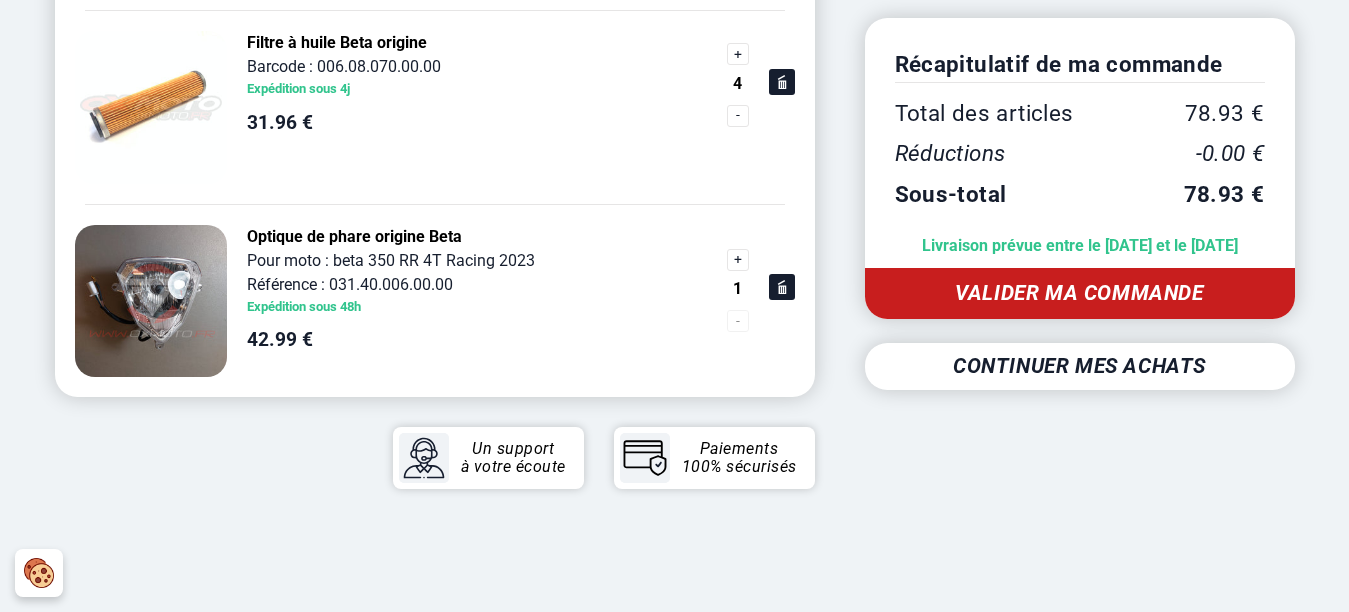 click on "Valider ma commande" at bounding box center [1080, 293] 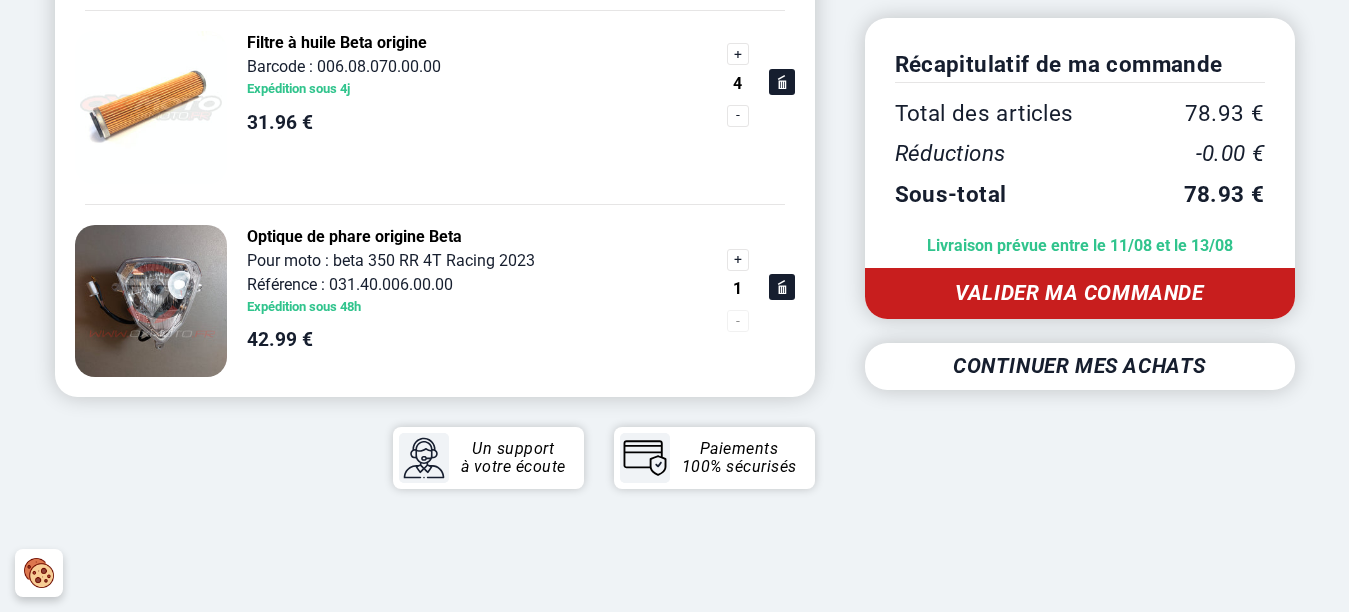 scroll, scrollTop: 400, scrollLeft: 0, axis: vertical 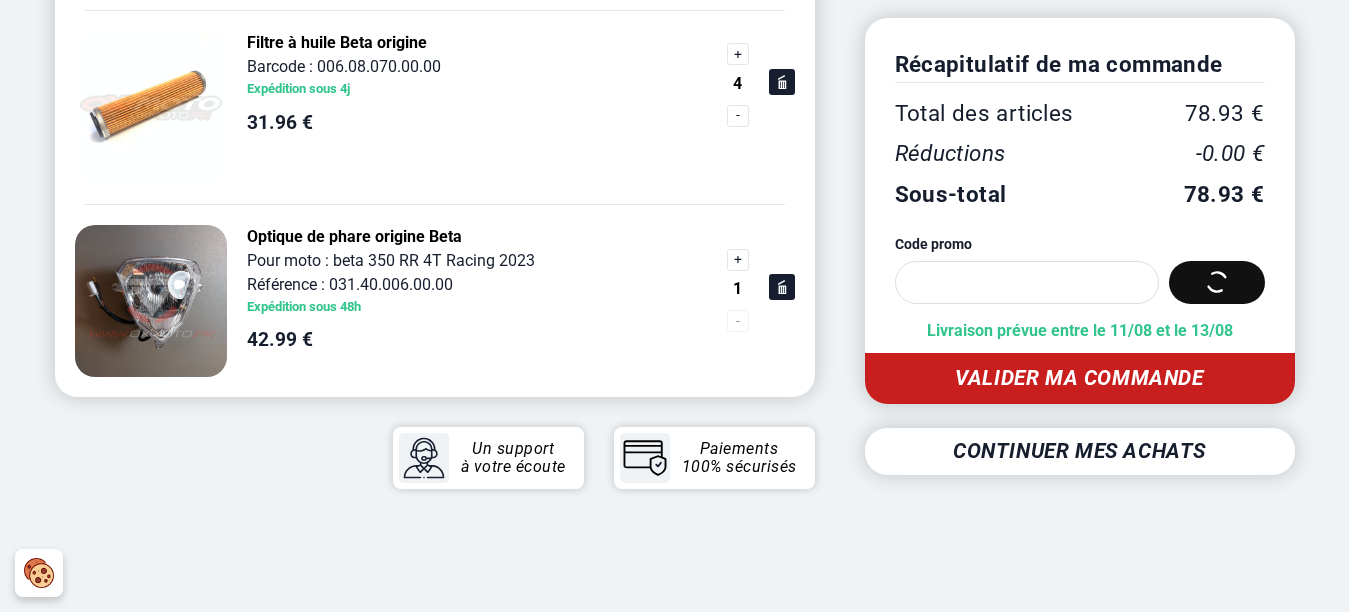 click on "Code promo" at bounding box center [1027, 282] 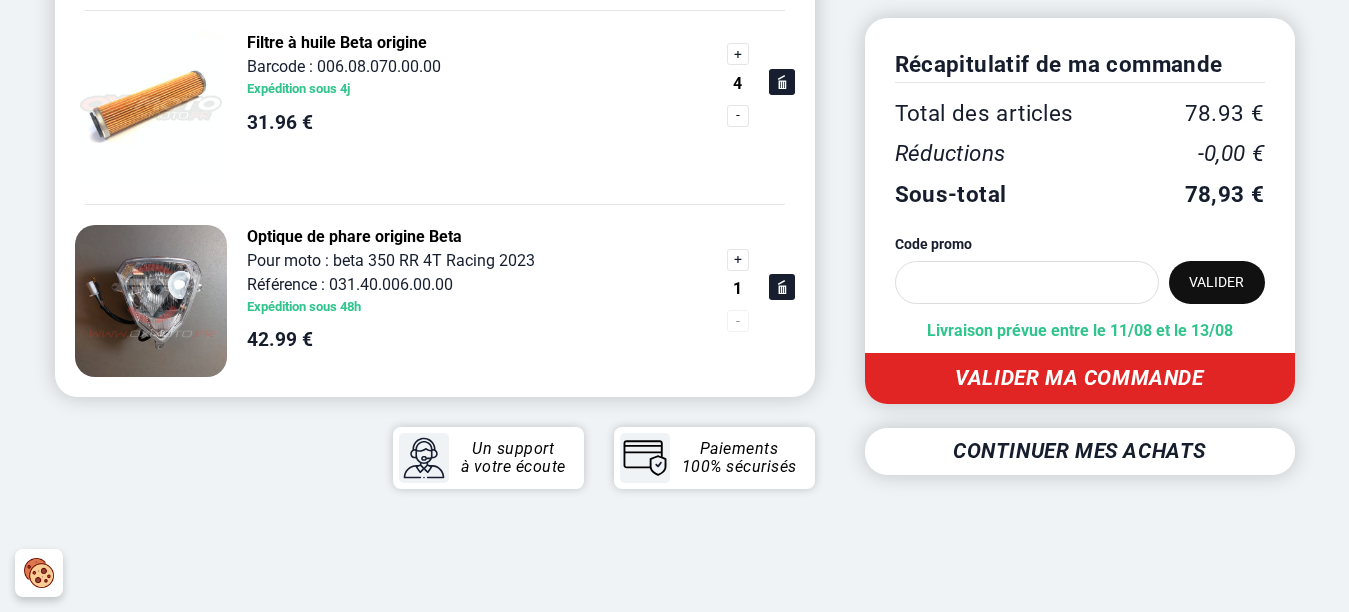 click on "Code promo" at bounding box center [1027, 282] 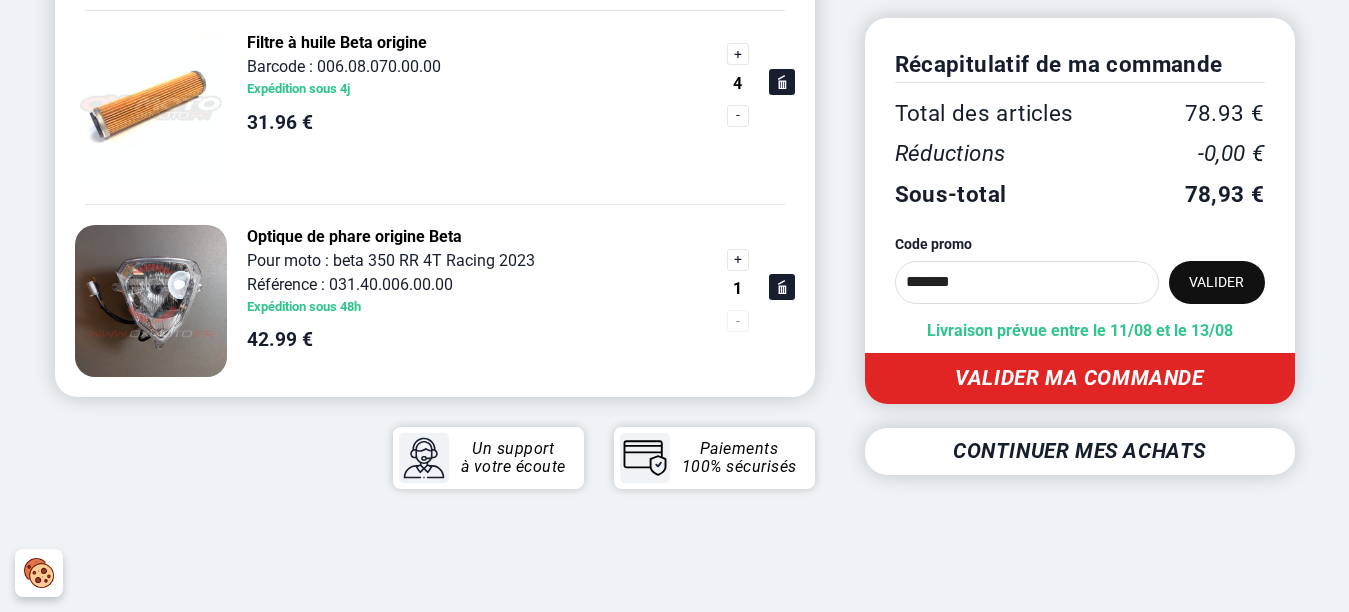 type on "*******" 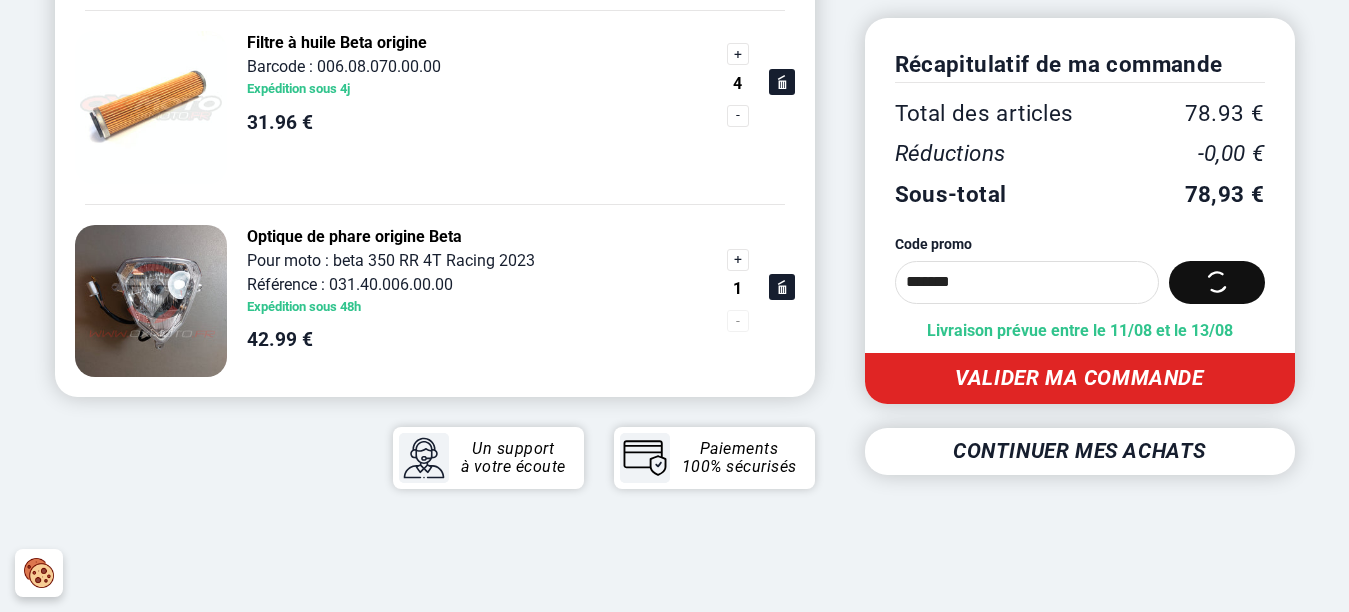 type 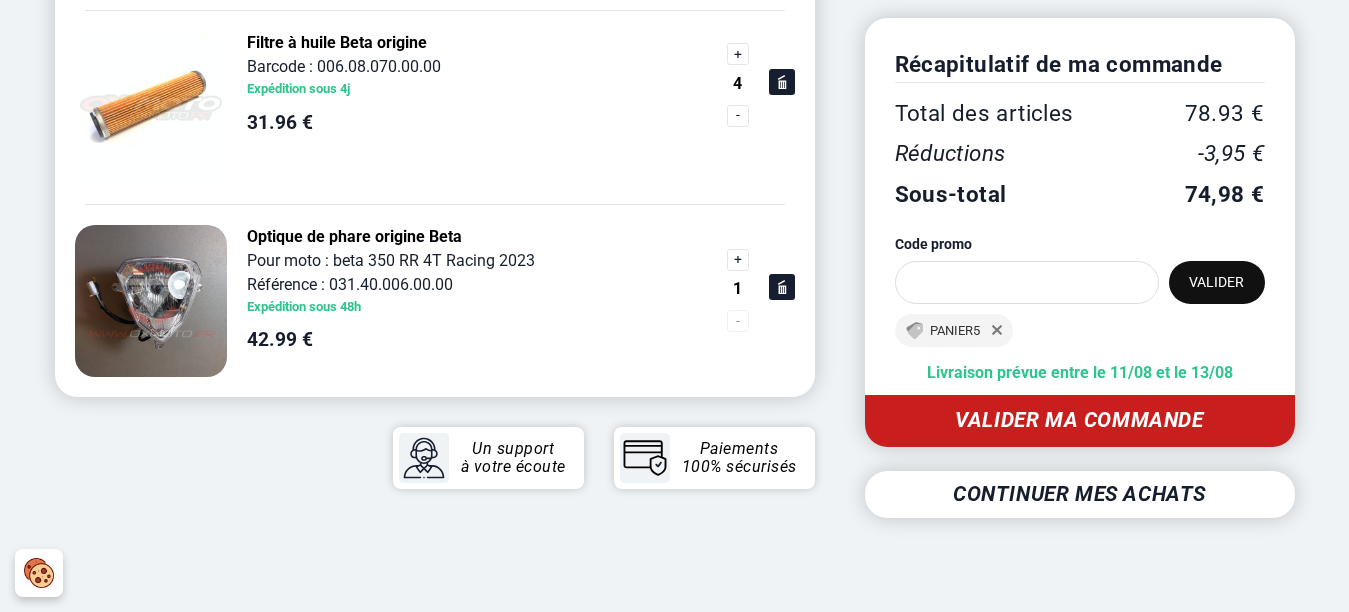 click on "Valider ma commande" at bounding box center (1080, 420) 